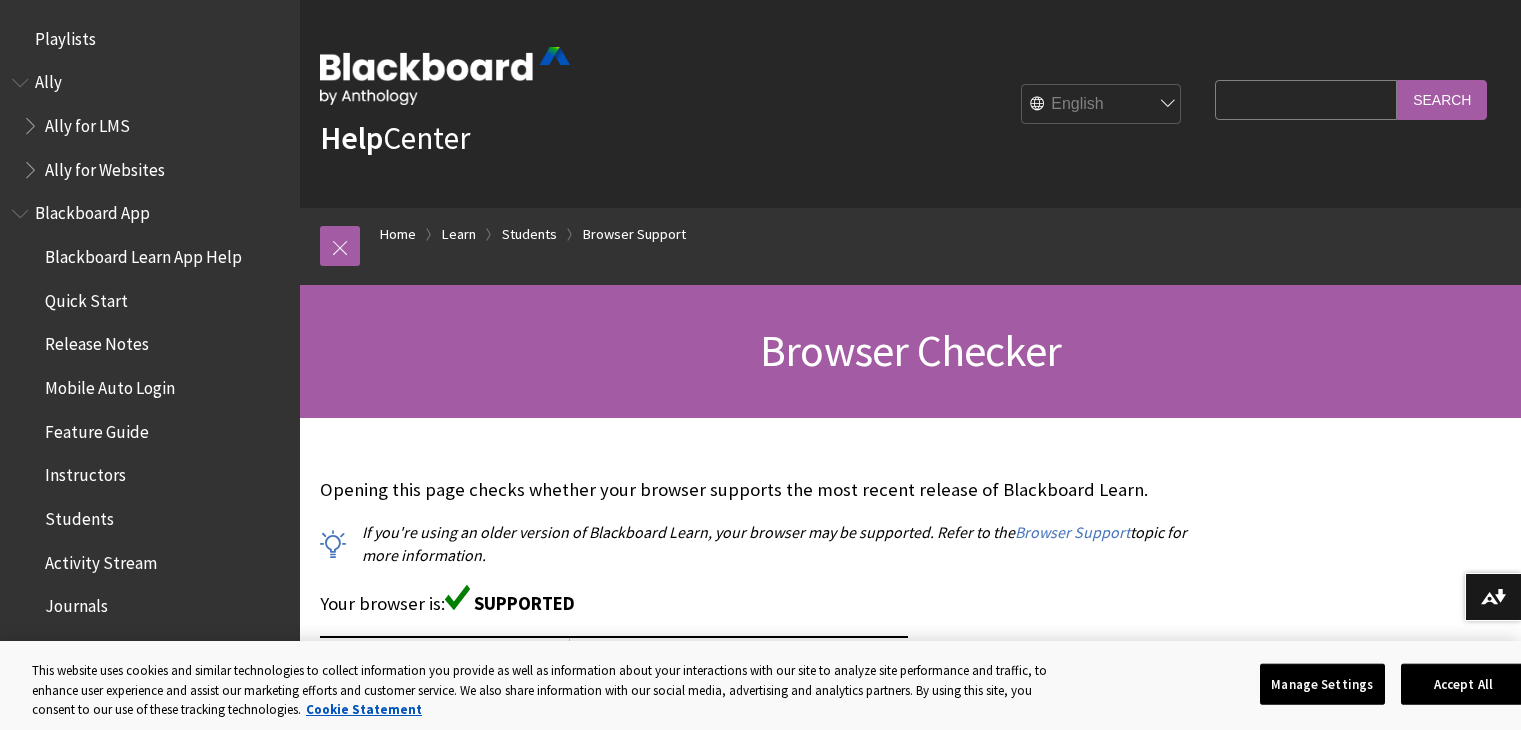 scroll, scrollTop: 392, scrollLeft: 0, axis: vertical 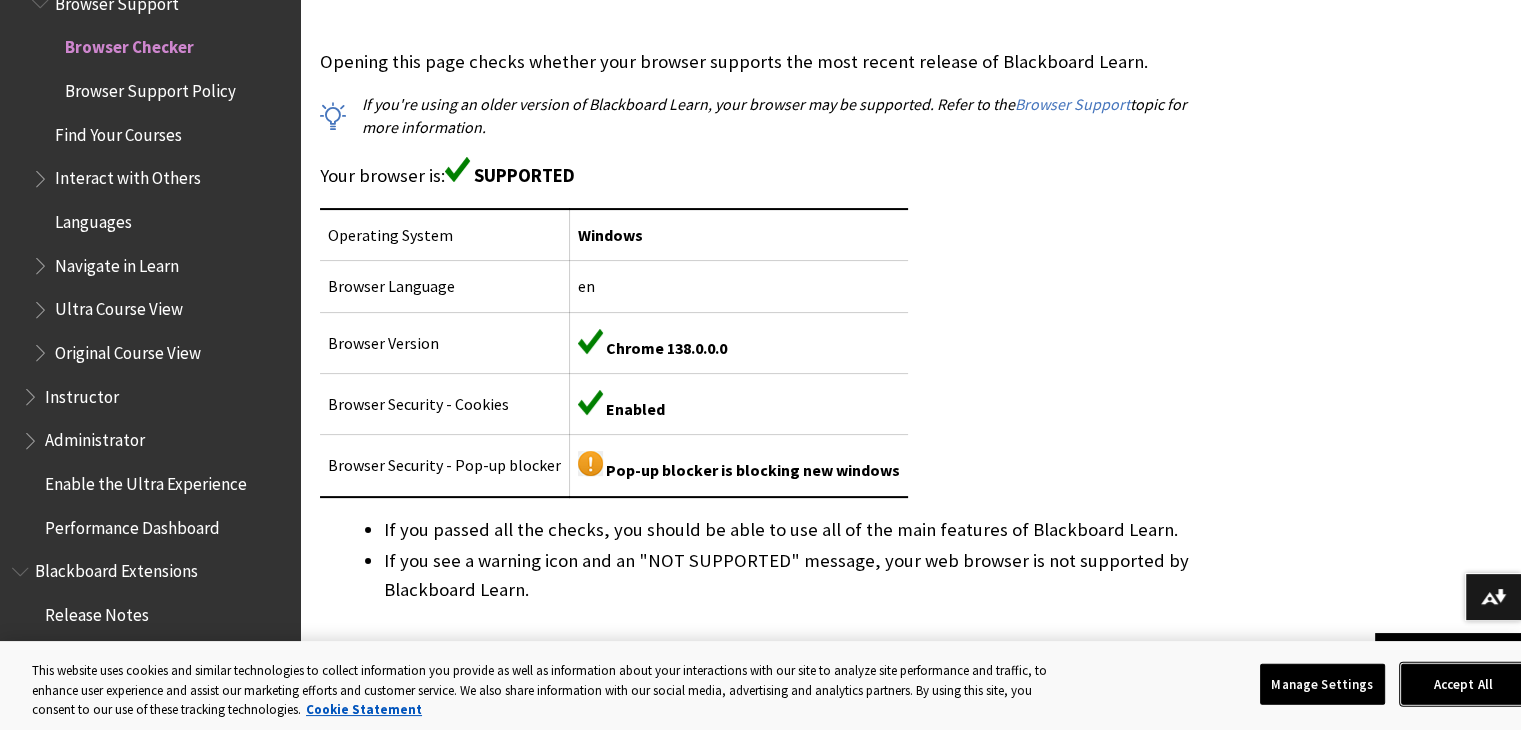 click on "Accept All" at bounding box center (1463, 684) 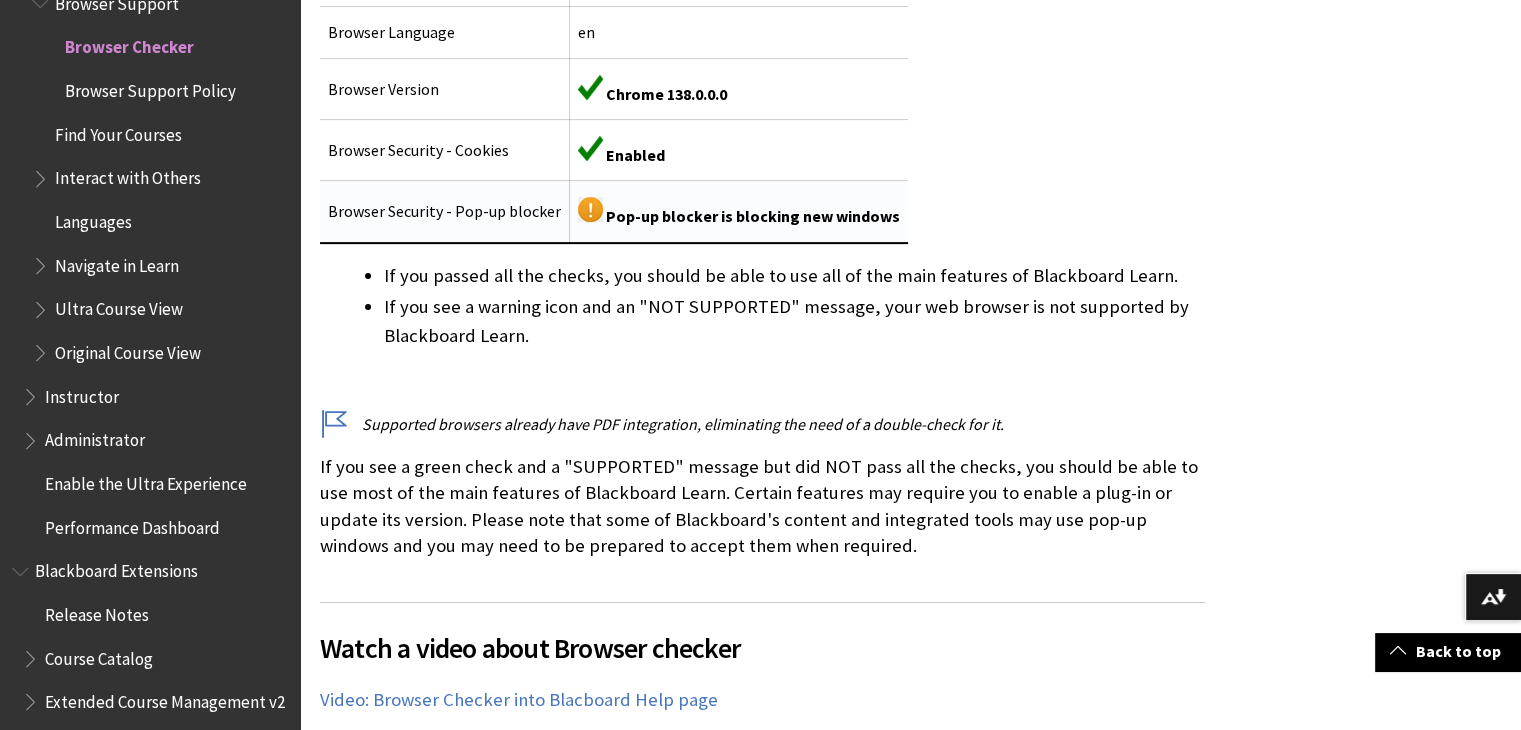 scroll, scrollTop: 786, scrollLeft: 0, axis: vertical 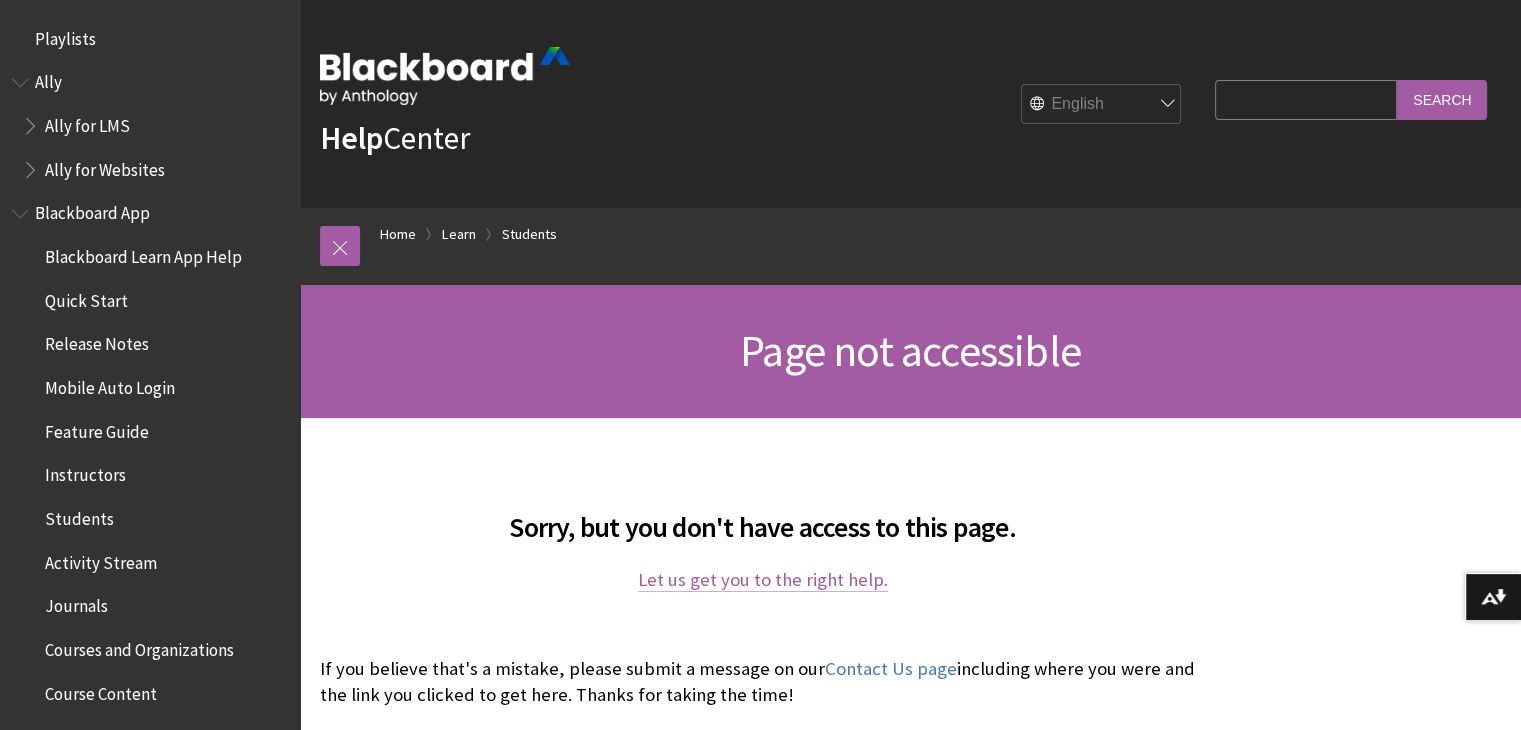 click on "Let us get you to the right help." at bounding box center [763, 580] 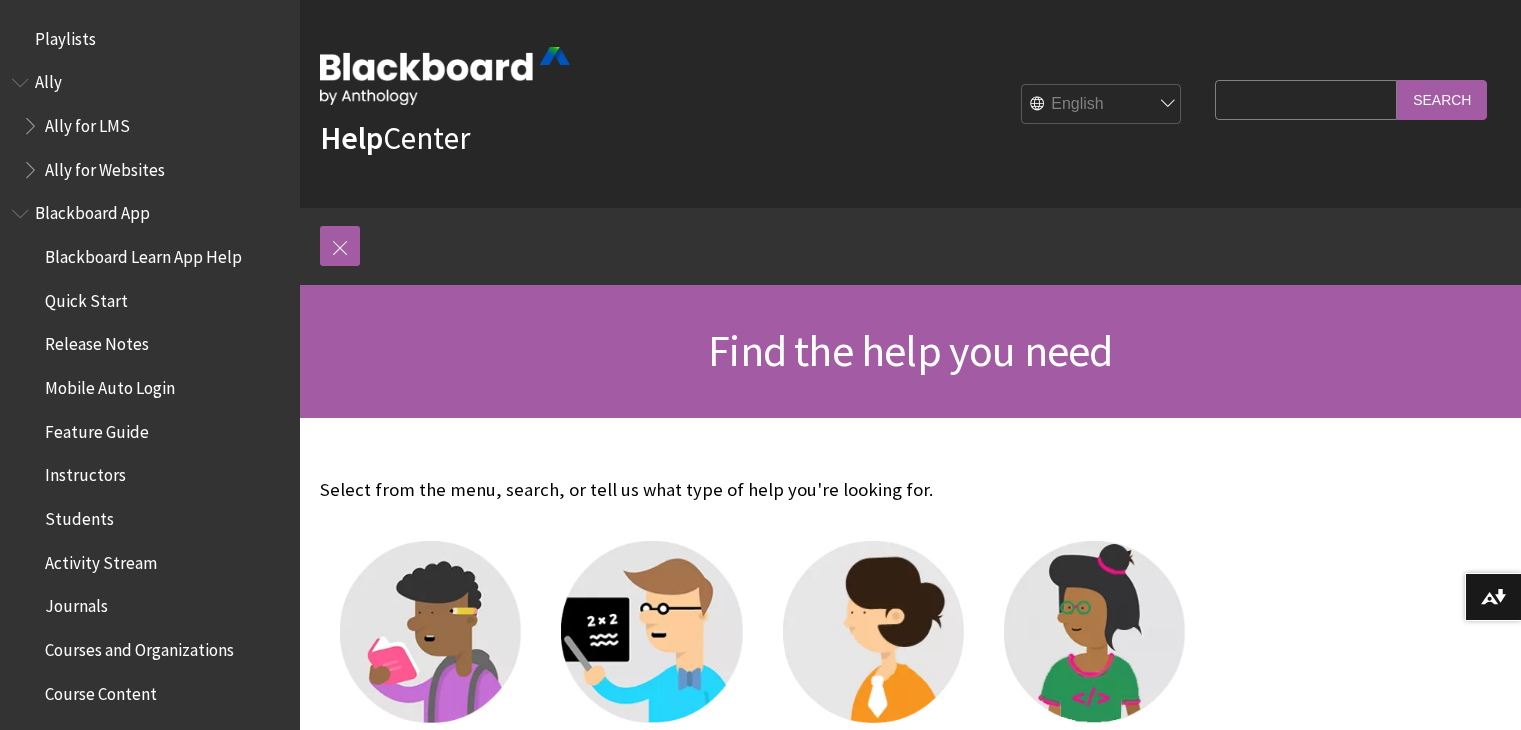 scroll, scrollTop: 0, scrollLeft: 0, axis: both 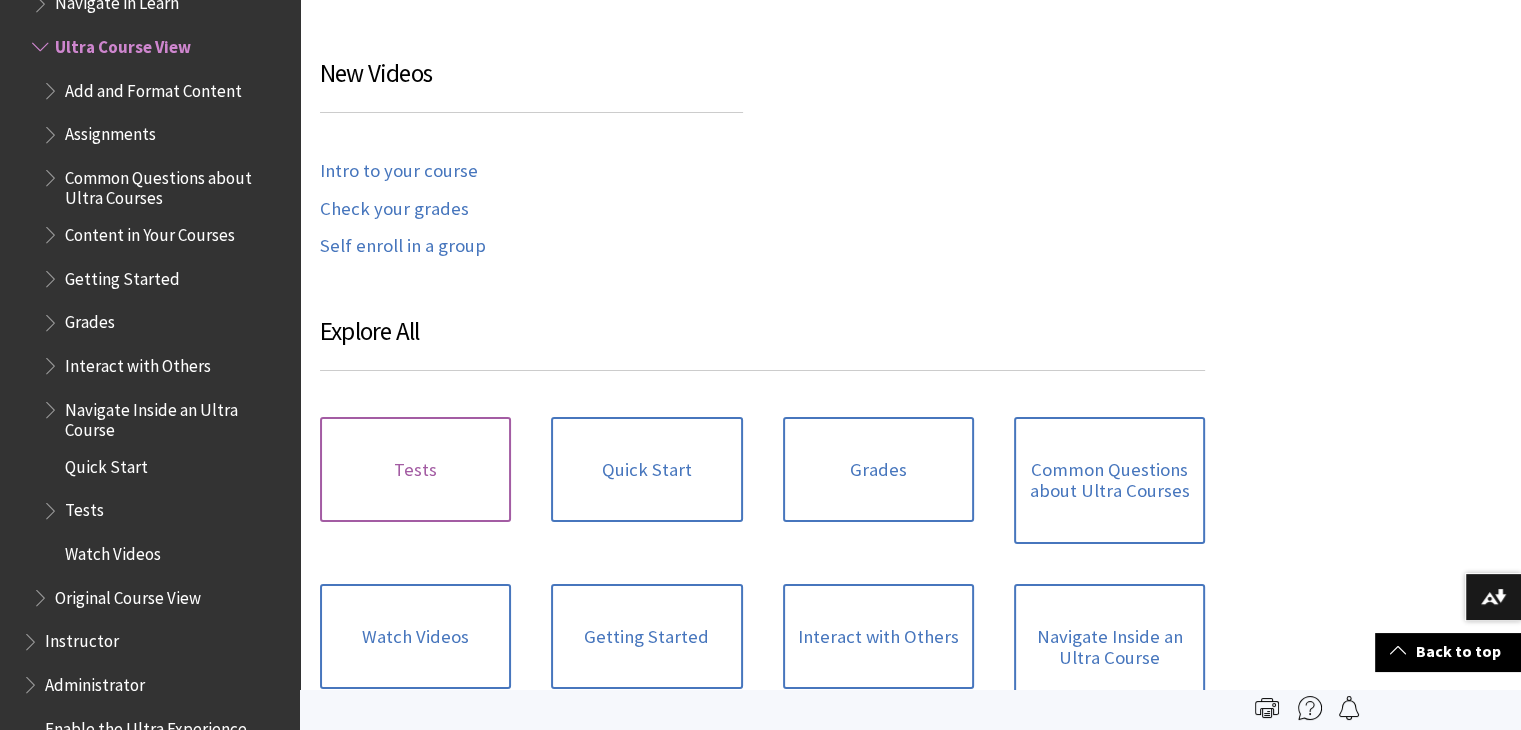 click on "Tests" at bounding box center [415, 470] 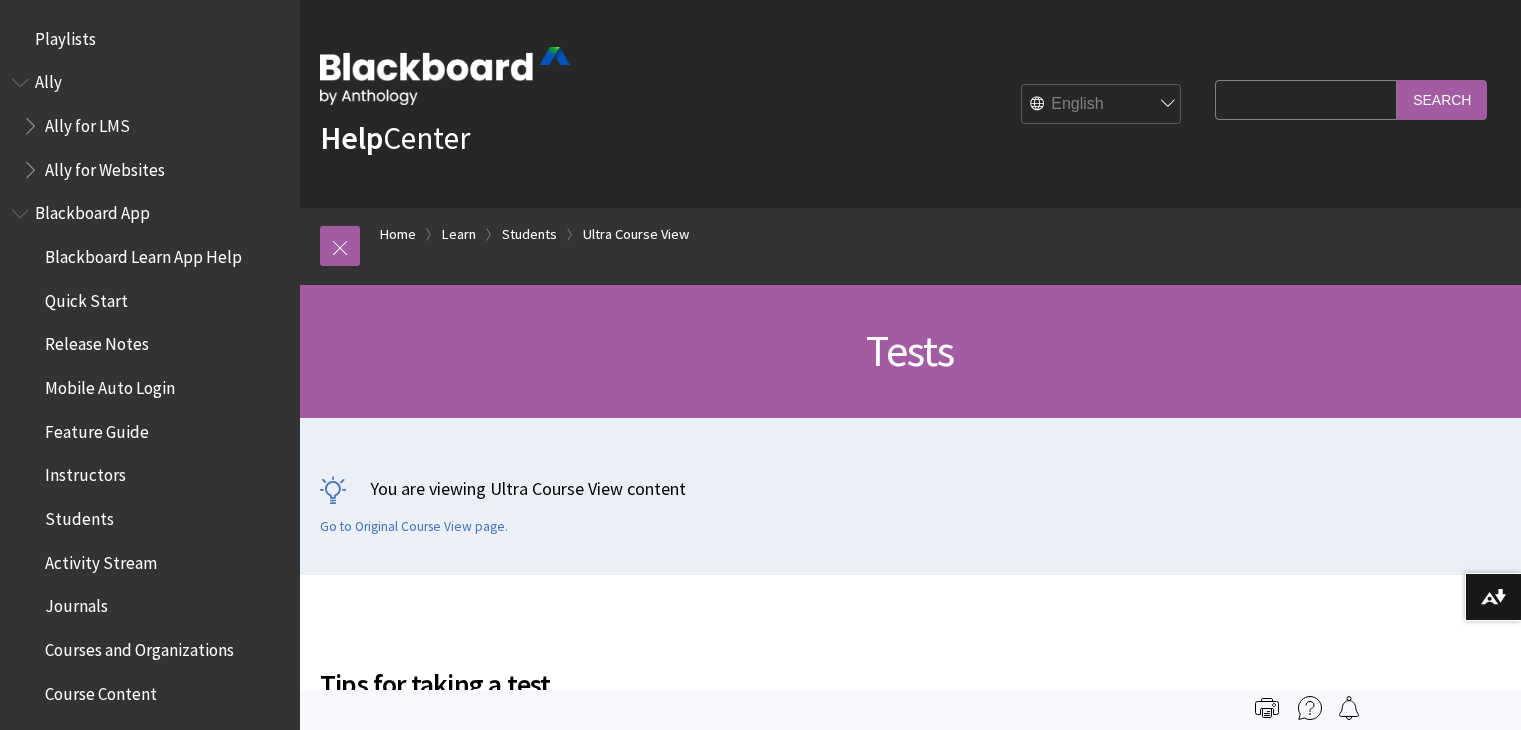 scroll, scrollTop: 318, scrollLeft: 0, axis: vertical 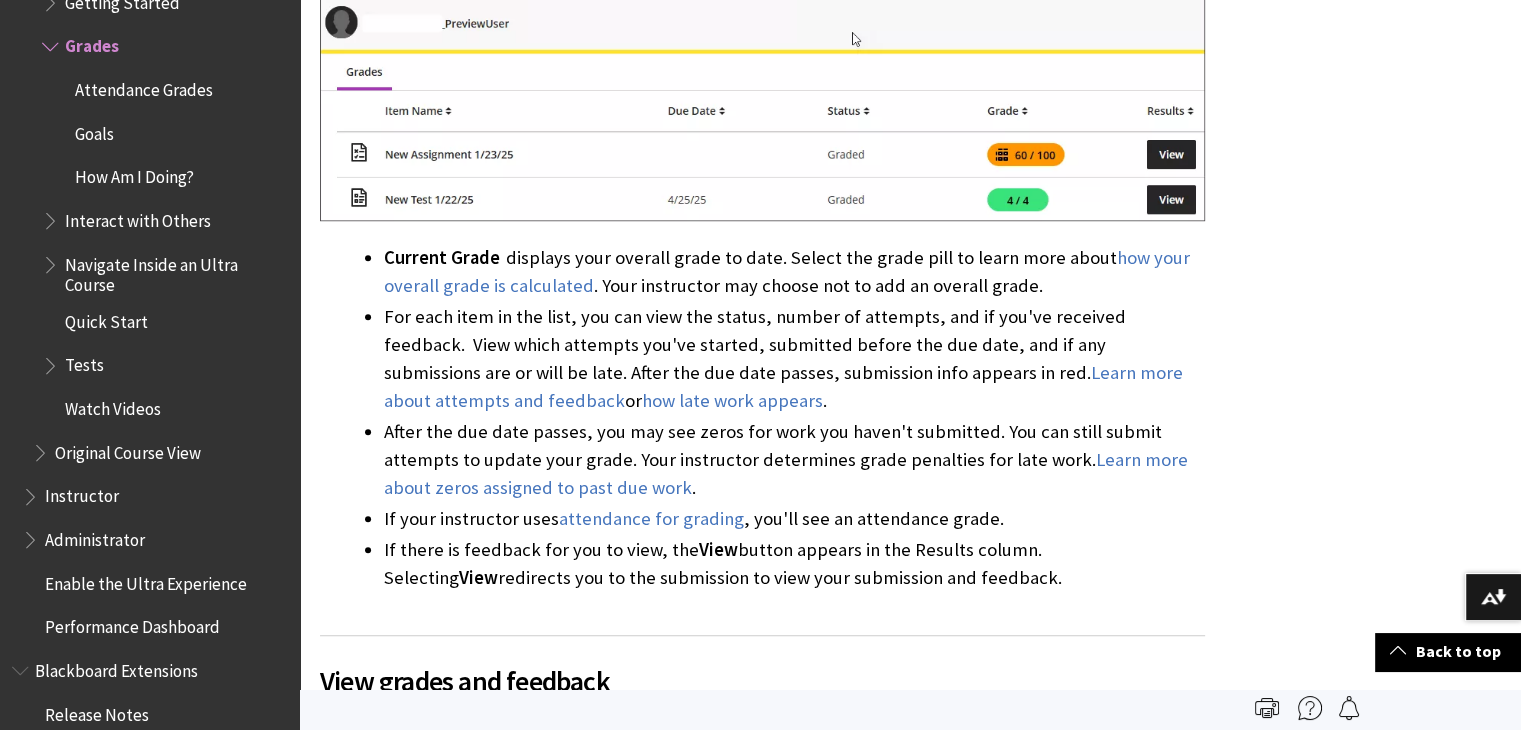 click on "If there is feedback for you to view, the  View  button appears in the Results column. Selecting  View  redirects you to the submission to view your submission and feedback." at bounding box center [794, 564] 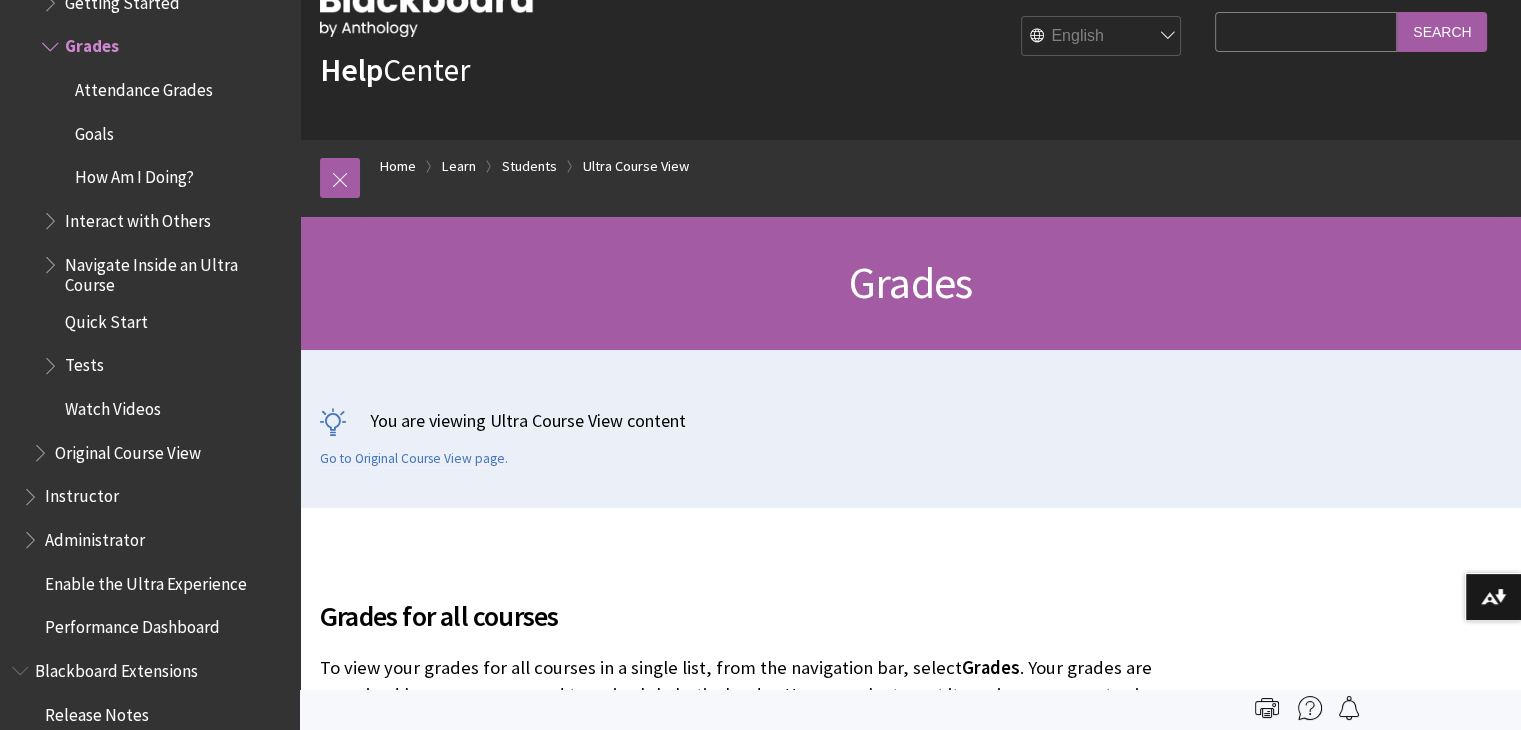 scroll, scrollTop: 0, scrollLeft: 0, axis: both 